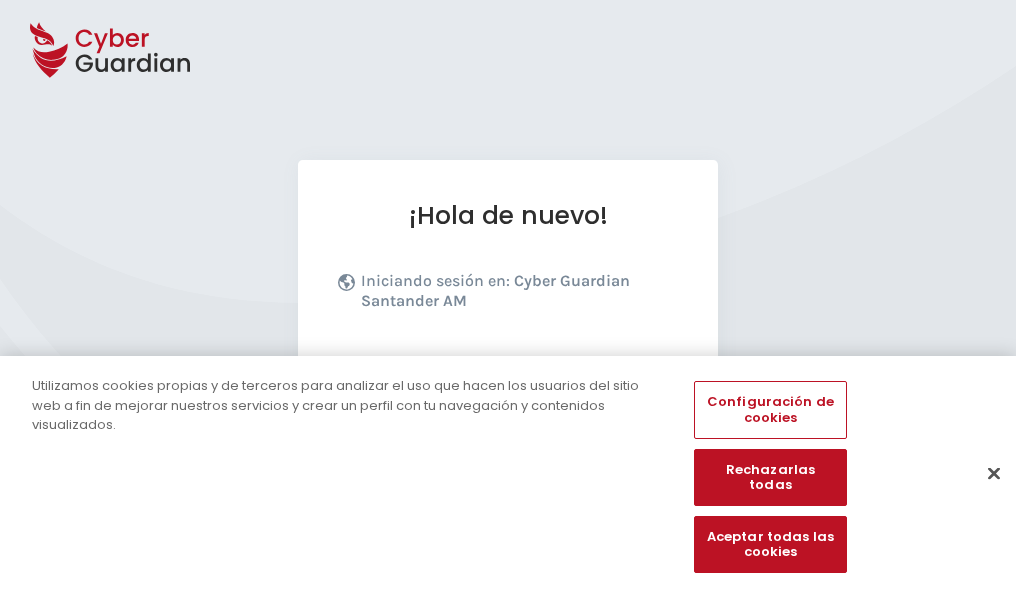 scroll, scrollTop: 245, scrollLeft: 0, axis: vertical 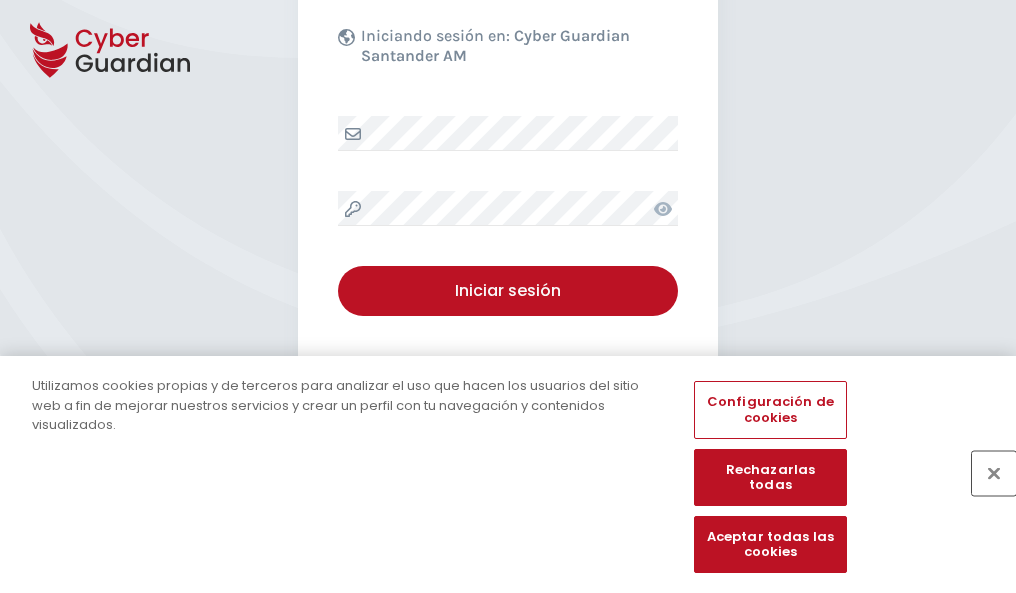 click at bounding box center (994, 473) 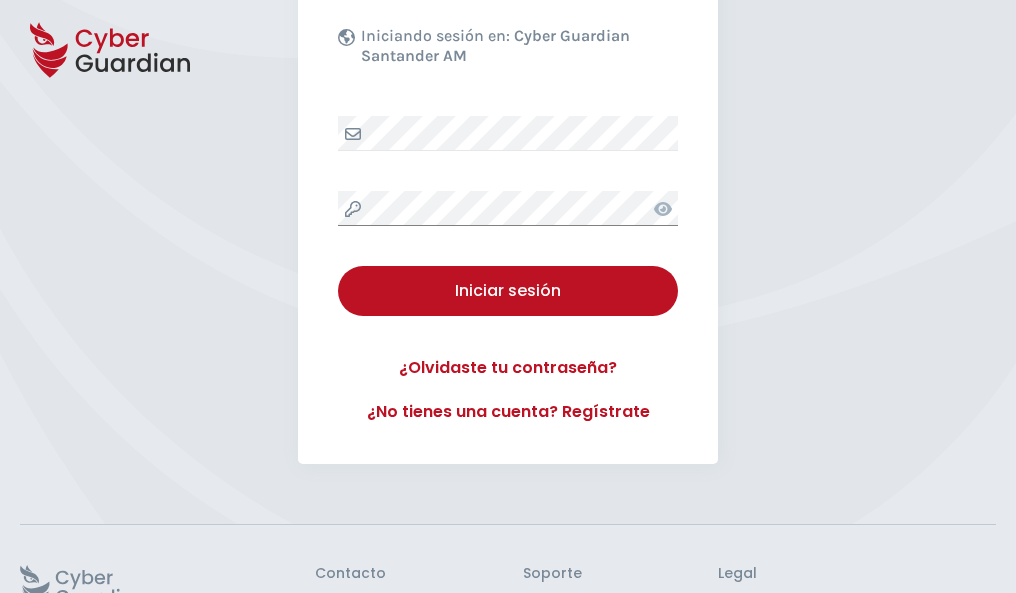 scroll, scrollTop: 389, scrollLeft: 0, axis: vertical 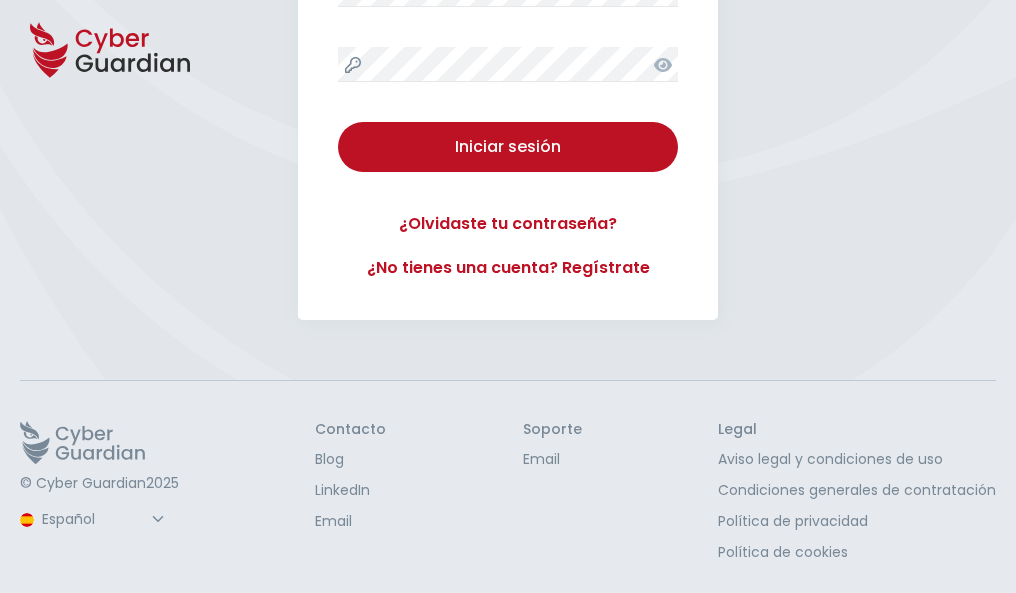 type 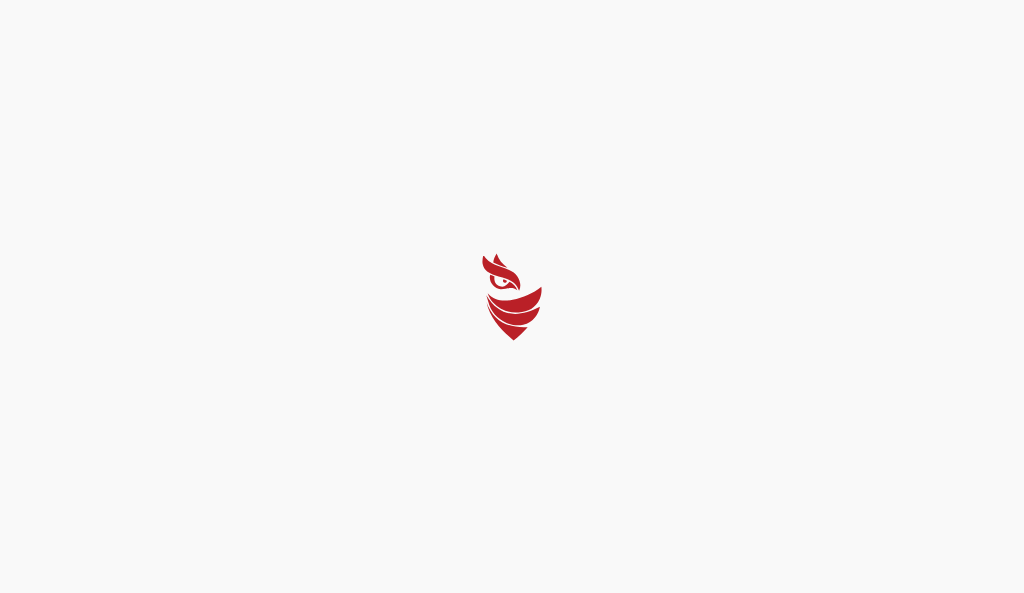select on "Português (BR)" 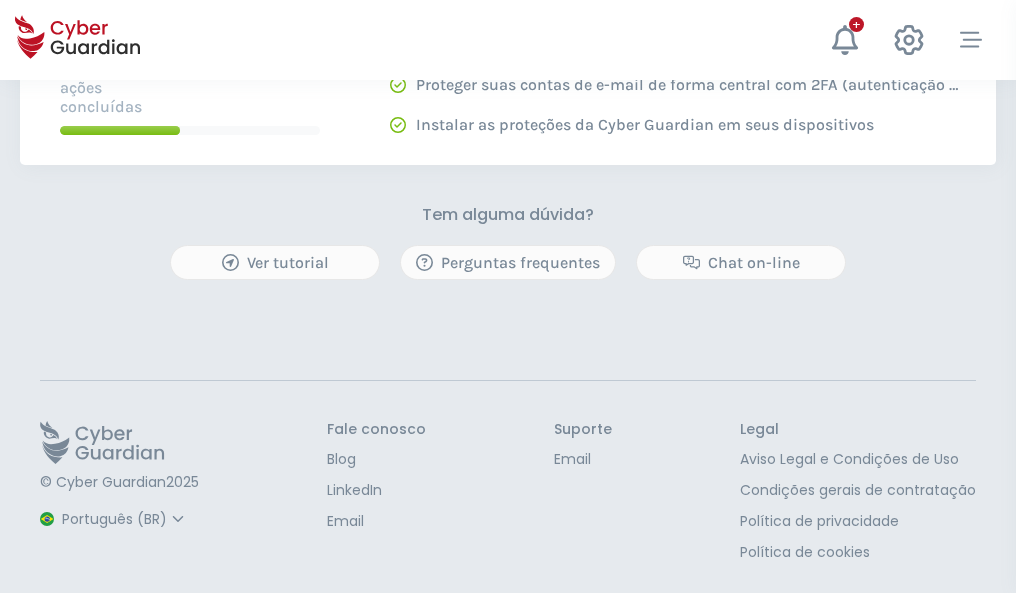 scroll, scrollTop: 0, scrollLeft: 0, axis: both 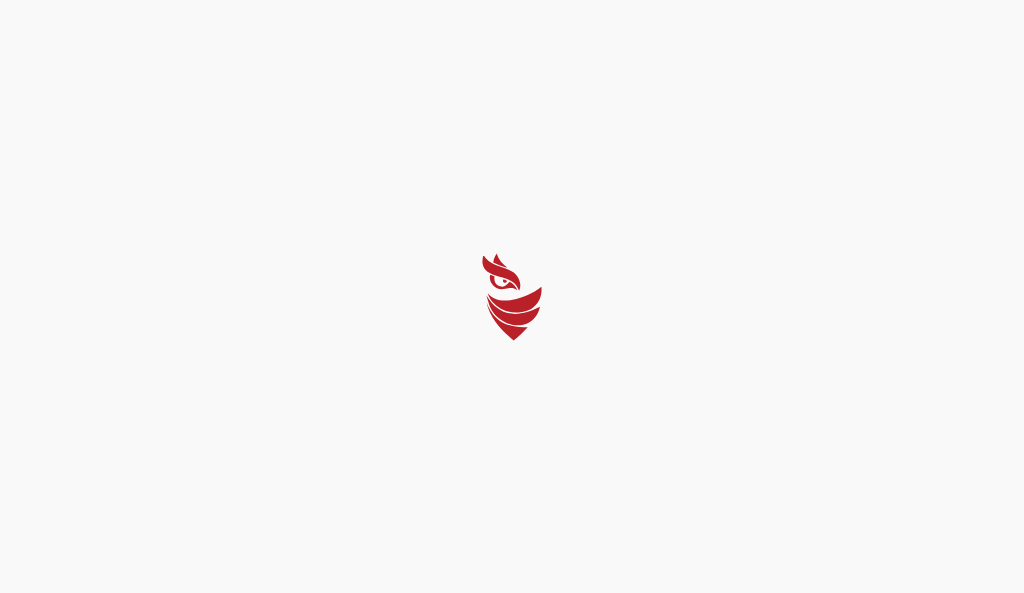 select on "Português (BR)" 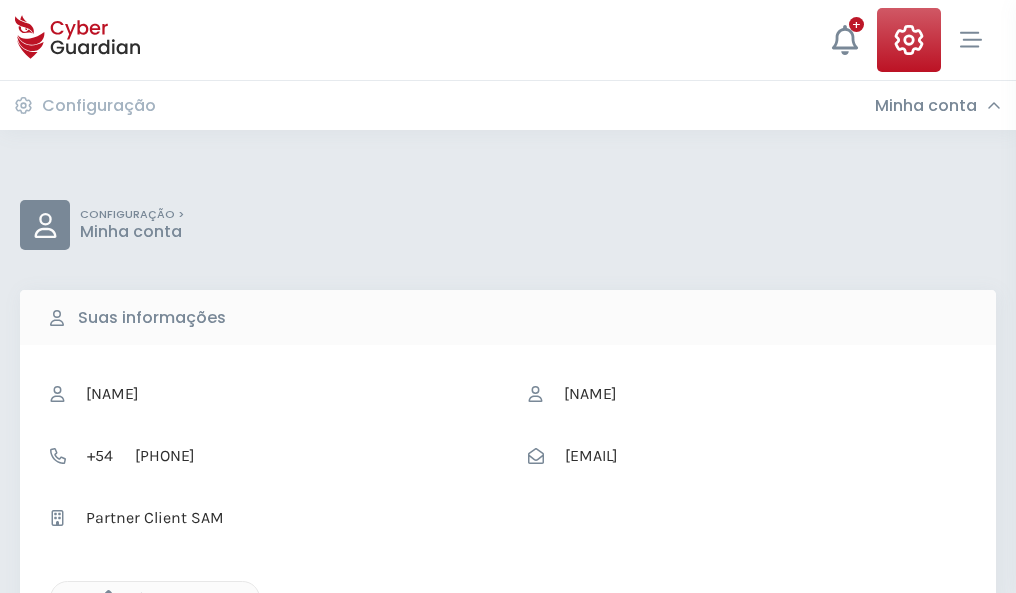 click 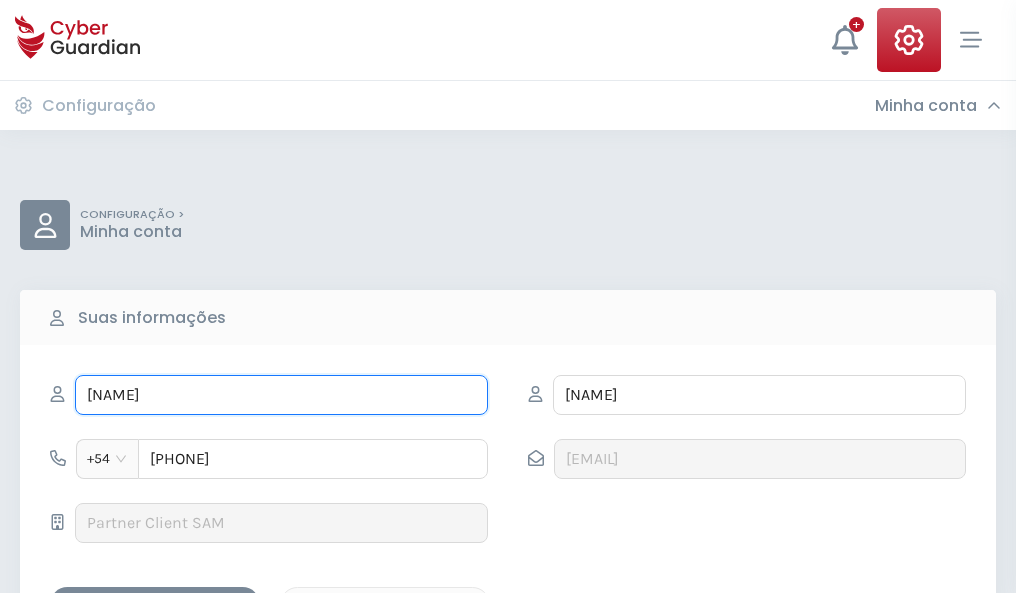 click on "PRISCILA" at bounding box center [281, 395] 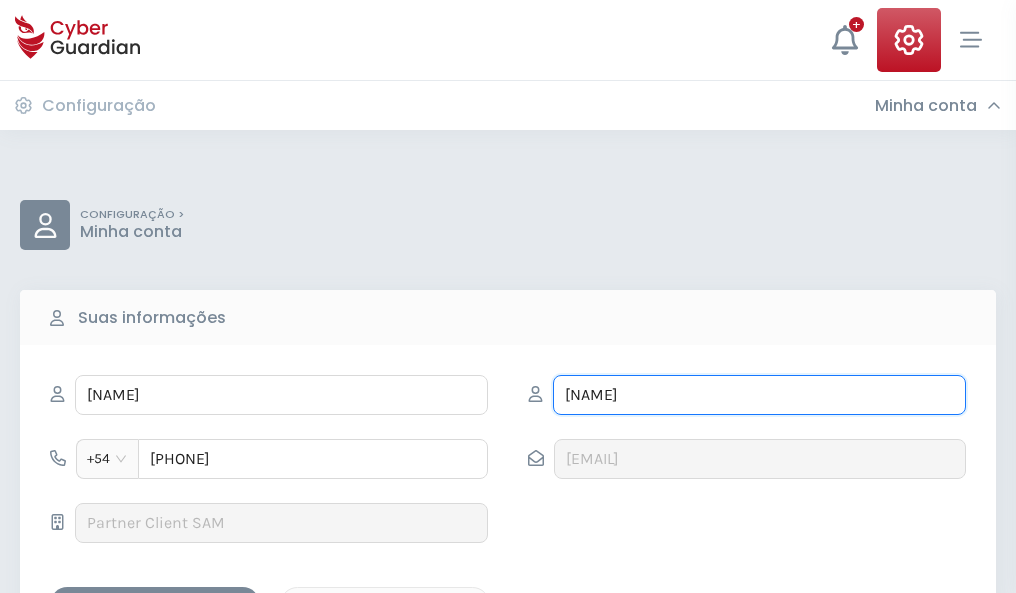 click on "PLANA" at bounding box center (759, 395) 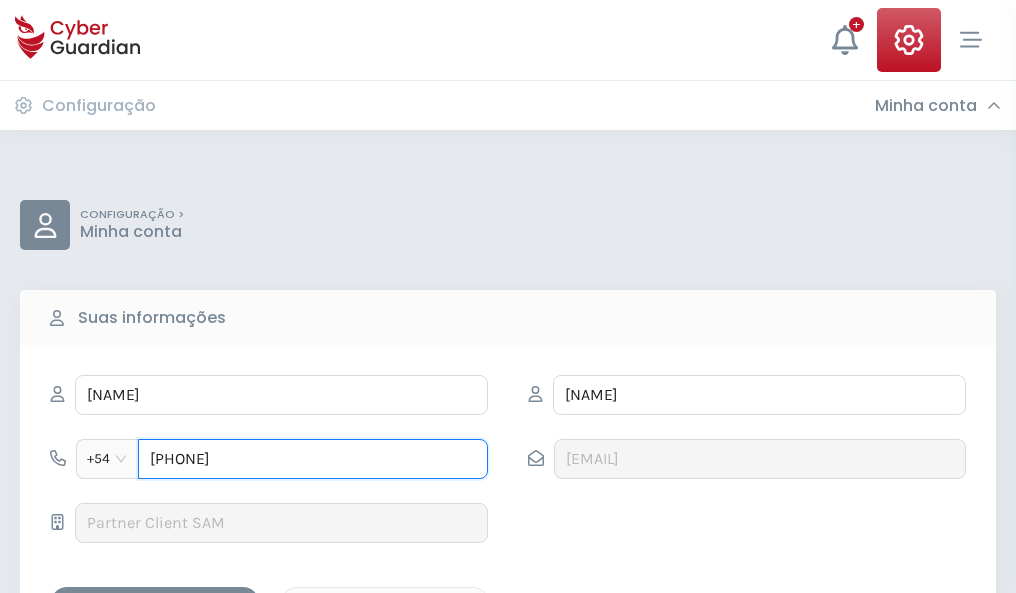click on "4878175678" at bounding box center (313, 459) 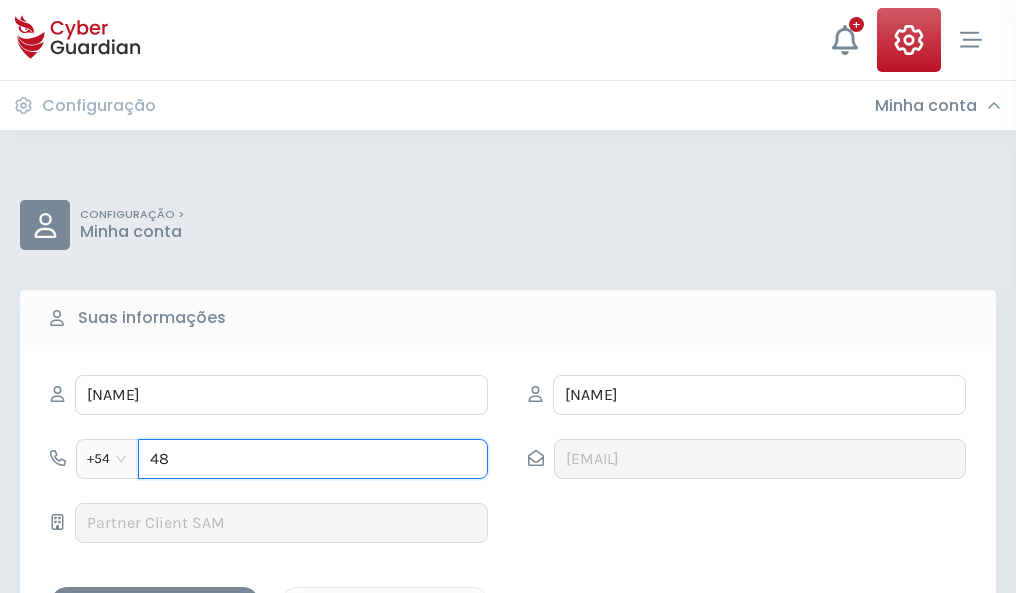 type on "4" 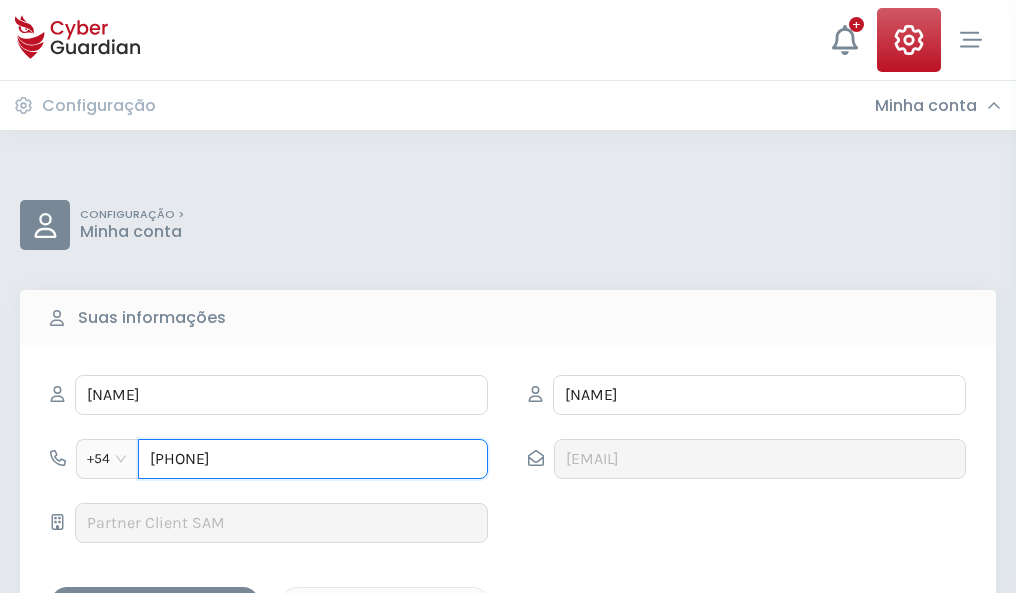 type on "4971951078" 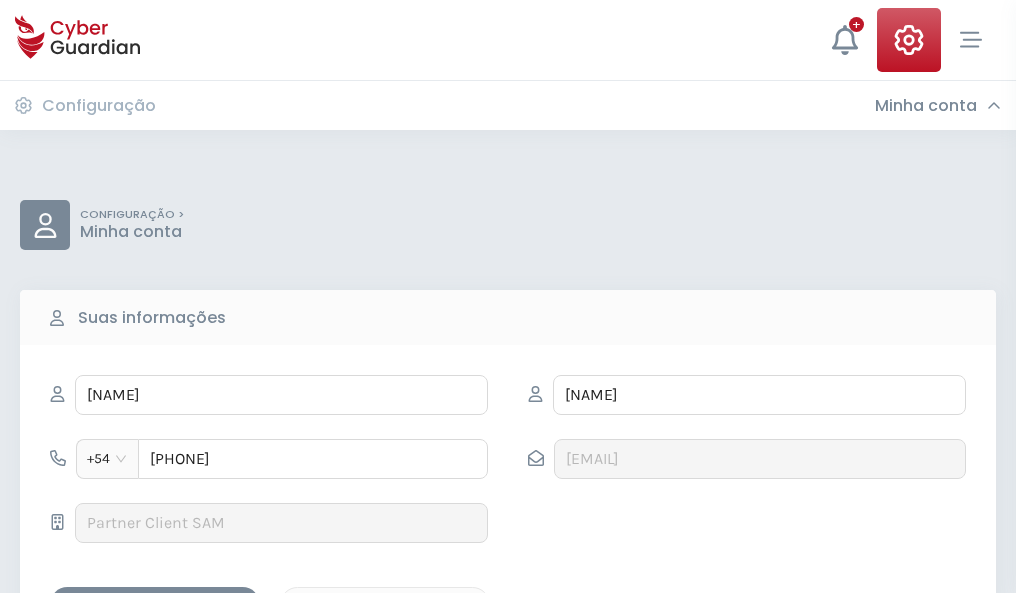 click on "Salvar alterações" at bounding box center (155, 604) 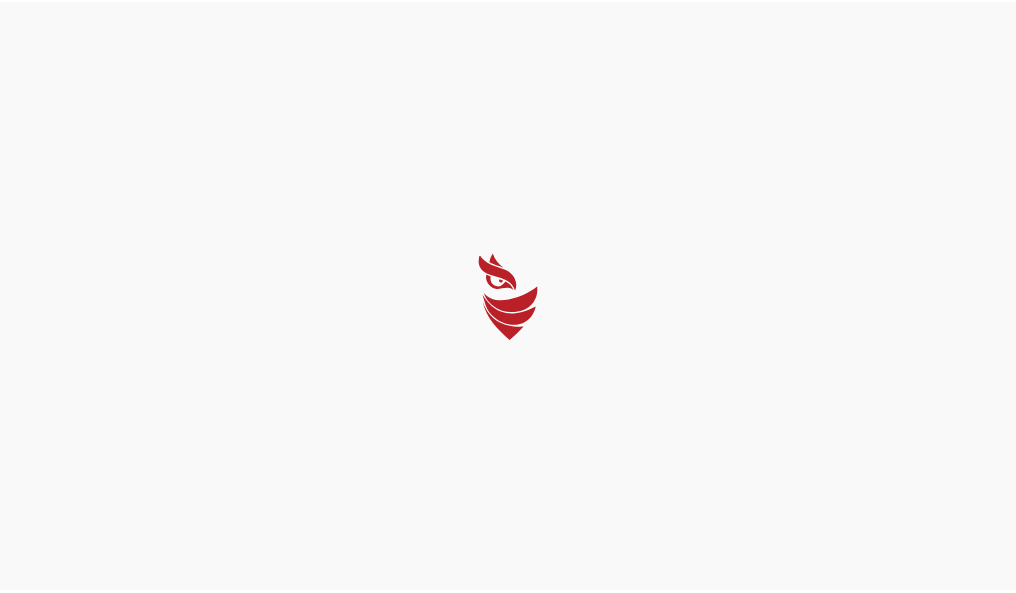 scroll, scrollTop: 0, scrollLeft: 0, axis: both 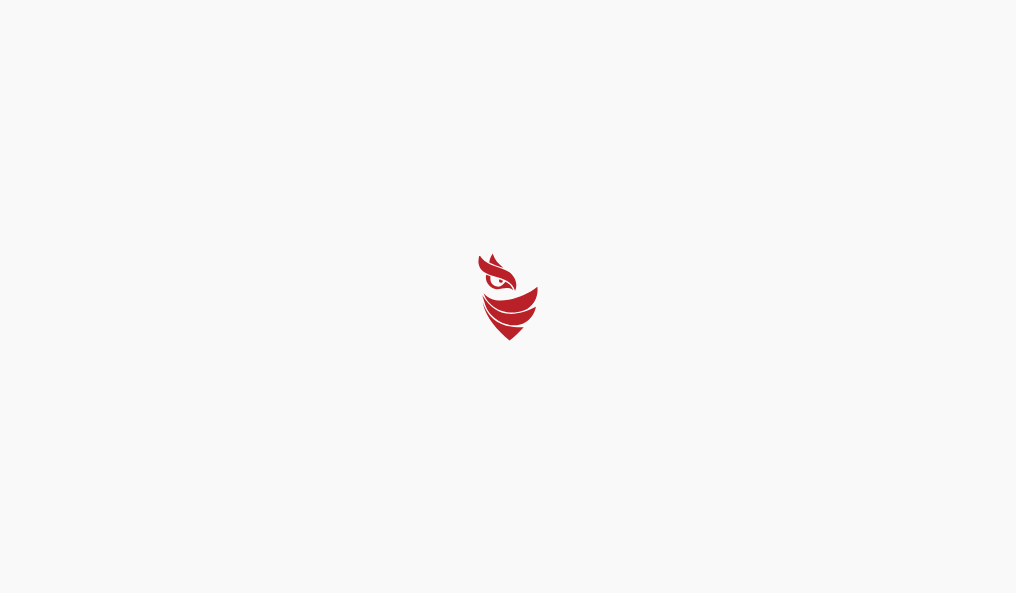 select on "Português (BR)" 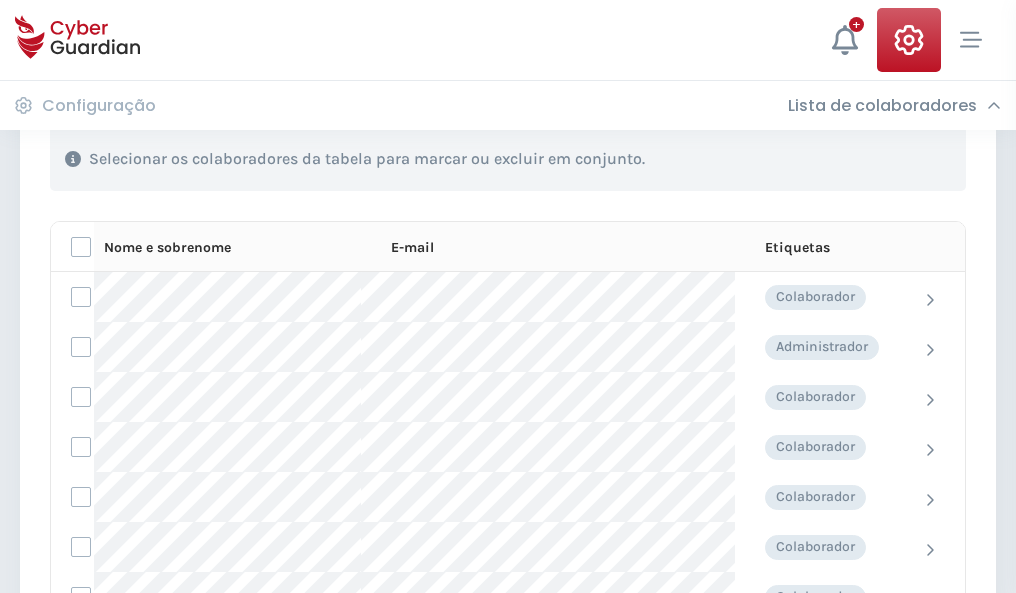 scroll, scrollTop: 856, scrollLeft: 0, axis: vertical 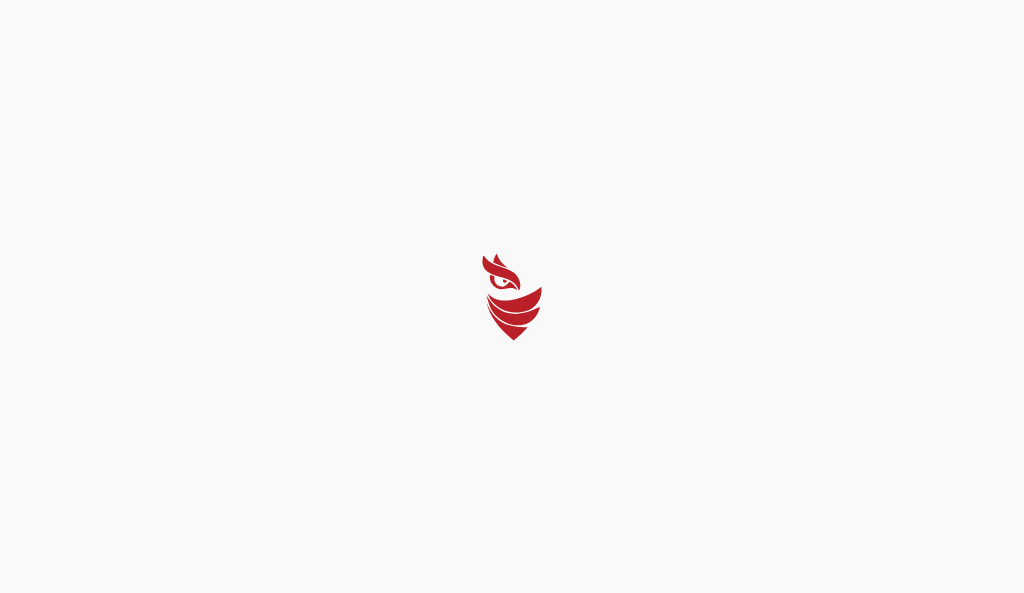 select on "Português (BR)" 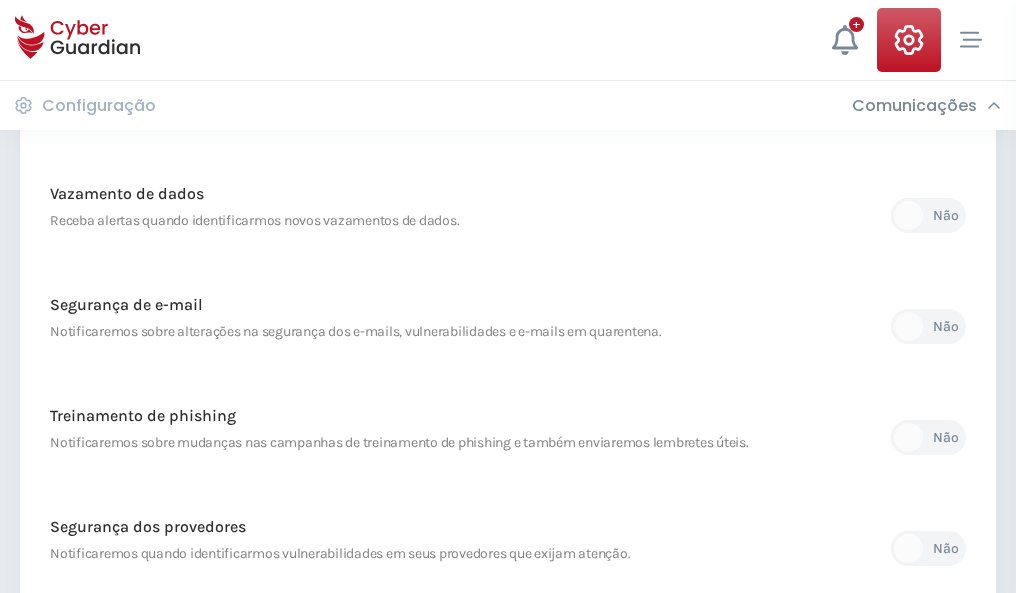 scroll, scrollTop: 1053, scrollLeft: 0, axis: vertical 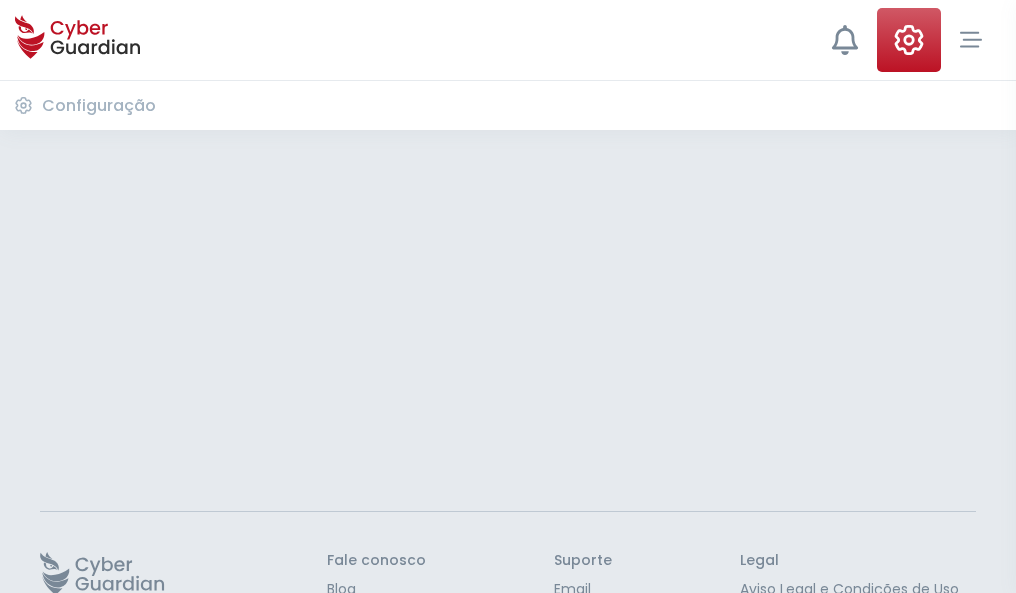 select on "Português (BR)" 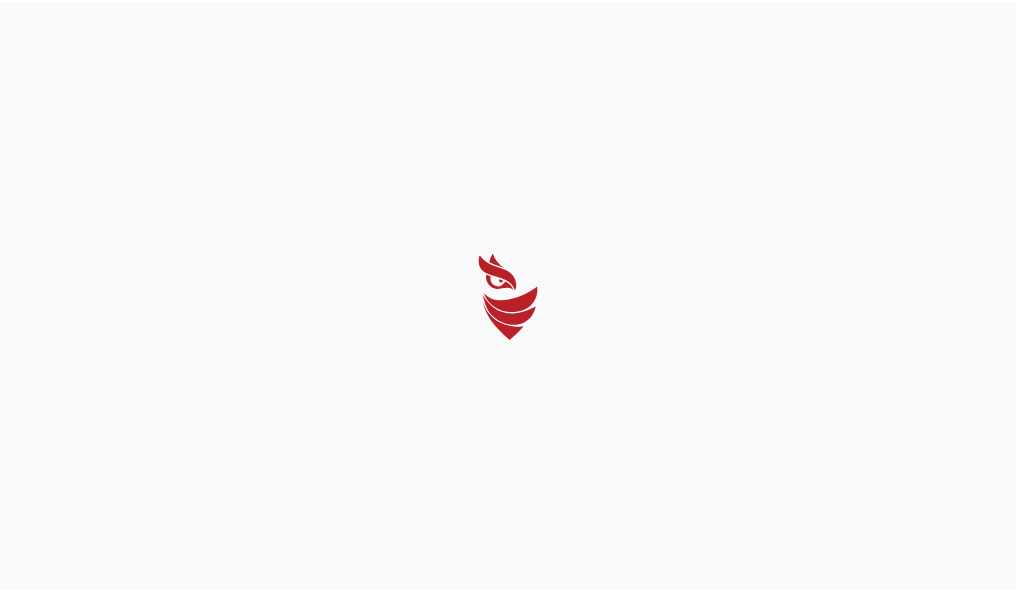 scroll, scrollTop: 0, scrollLeft: 0, axis: both 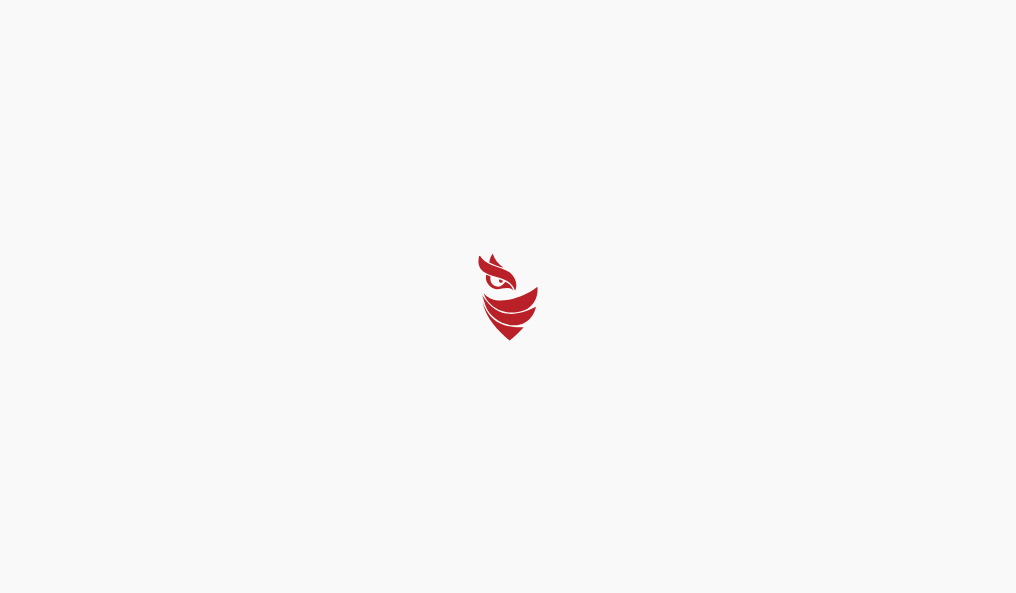 select on "Português (BR)" 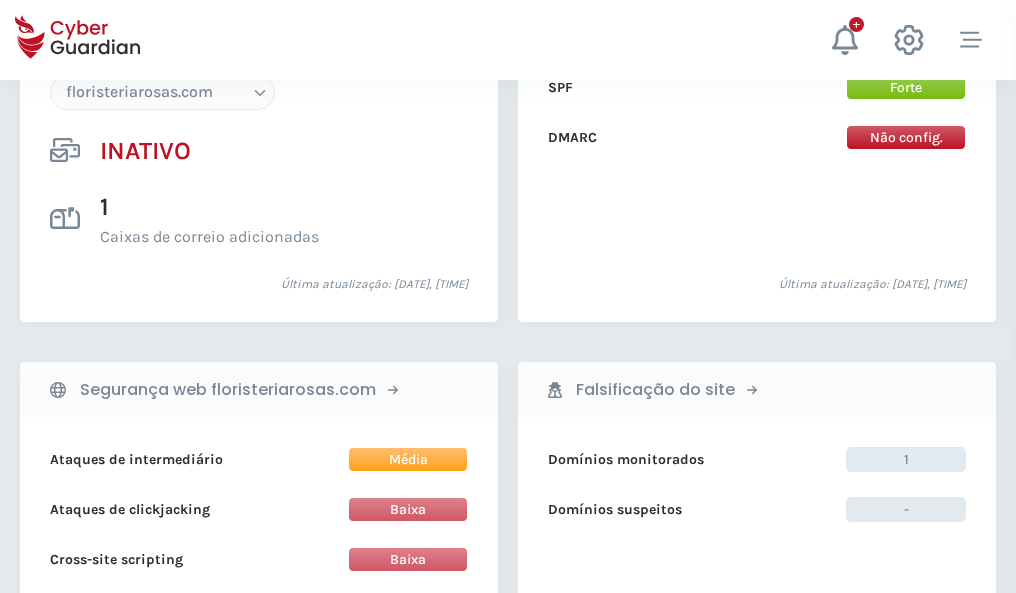 scroll, scrollTop: 1882, scrollLeft: 0, axis: vertical 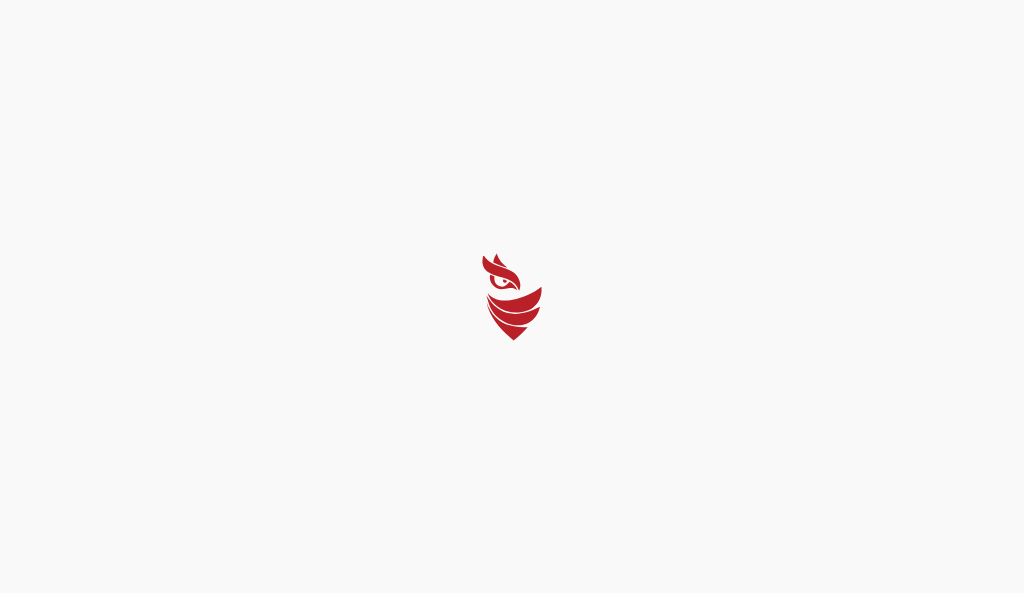 select on "Português (BR)" 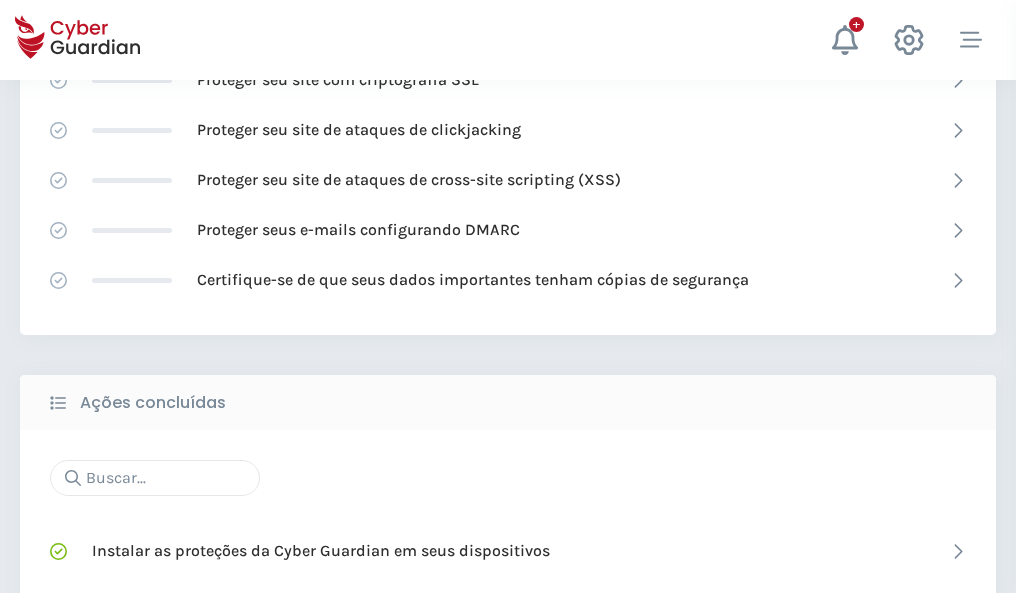 scroll, scrollTop: 1332, scrollLeft: 0, axis: vertical 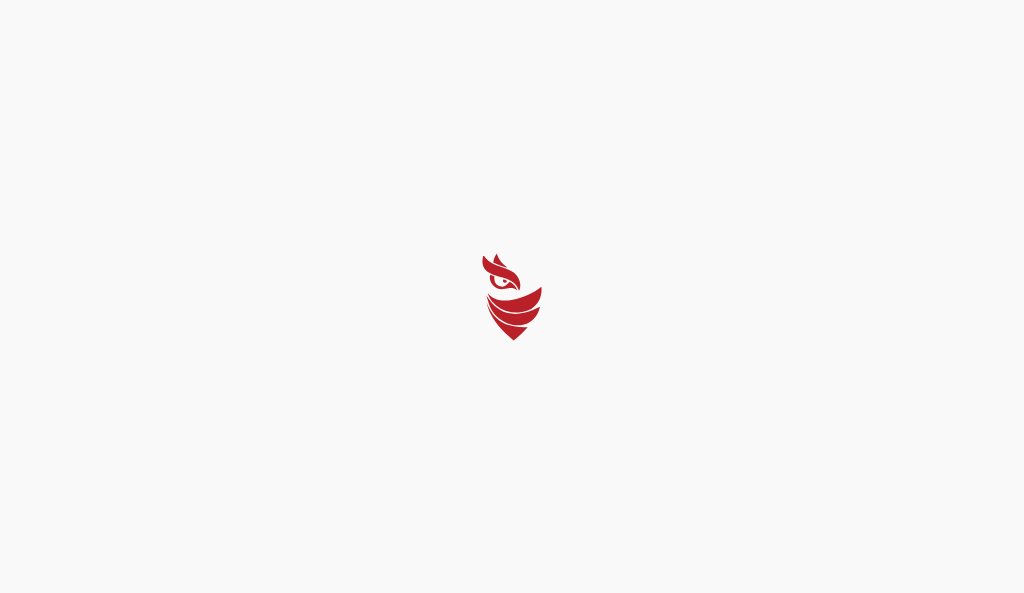 select on "Português (BR)" 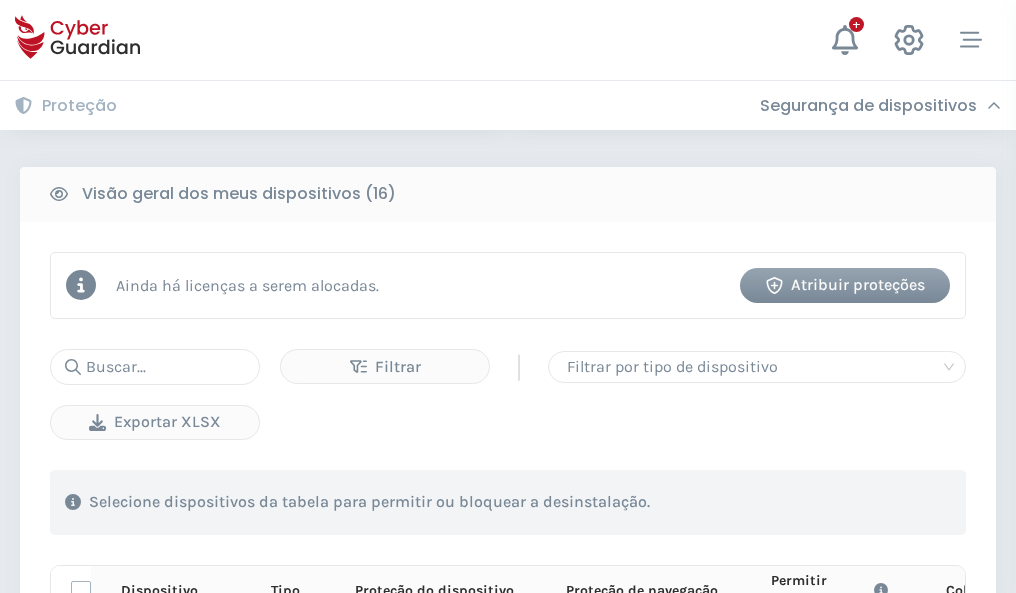 scroll, scrollTop: 1767, scrollLeft: 0, axis: vertical 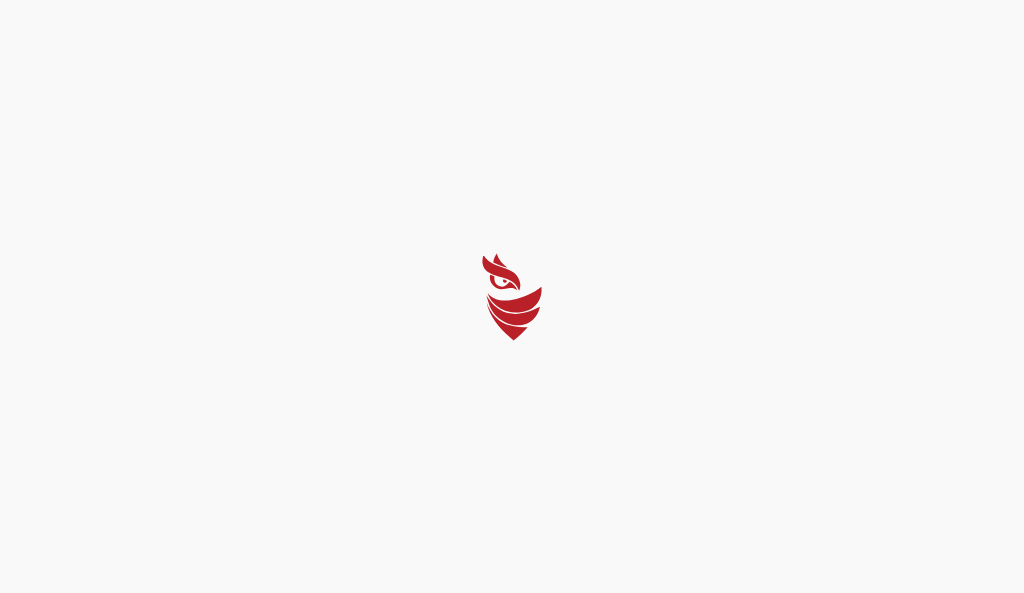 select on "Português (BR)" 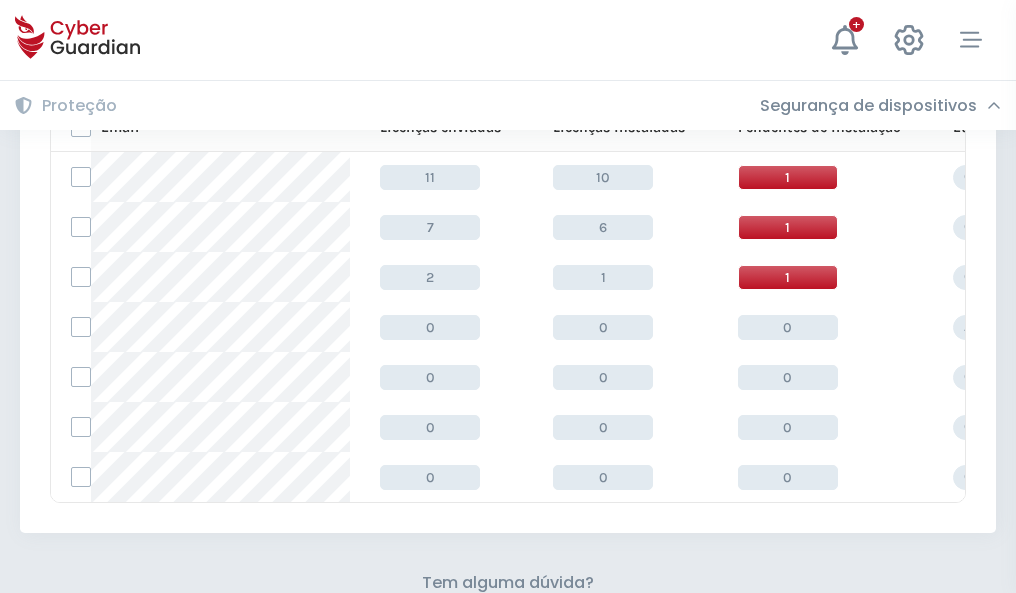 scroll, scrollTop: 878, scrollLeft: 0, axis: vertical 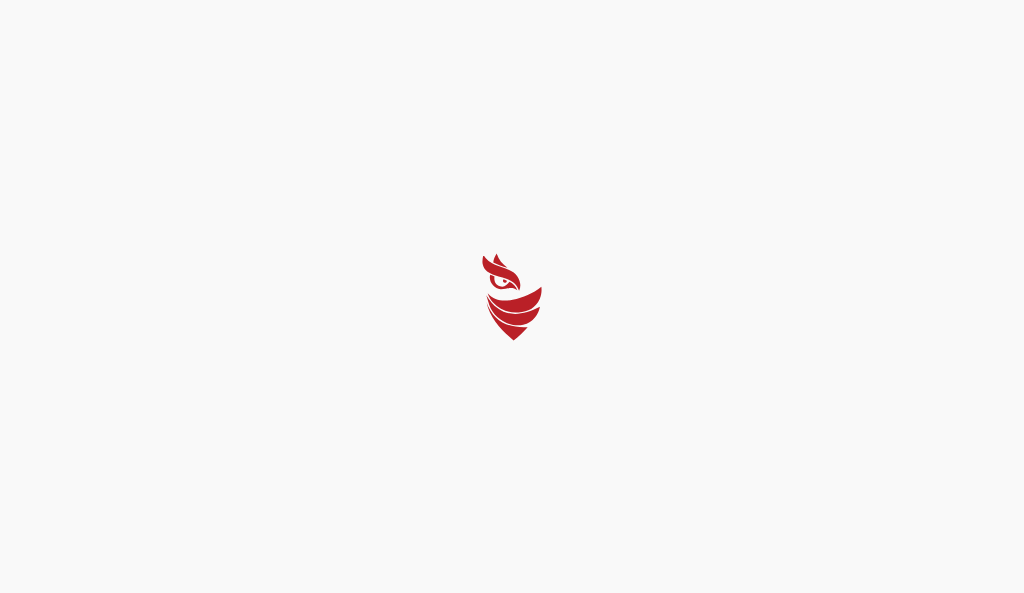 select on "Português (BR)" 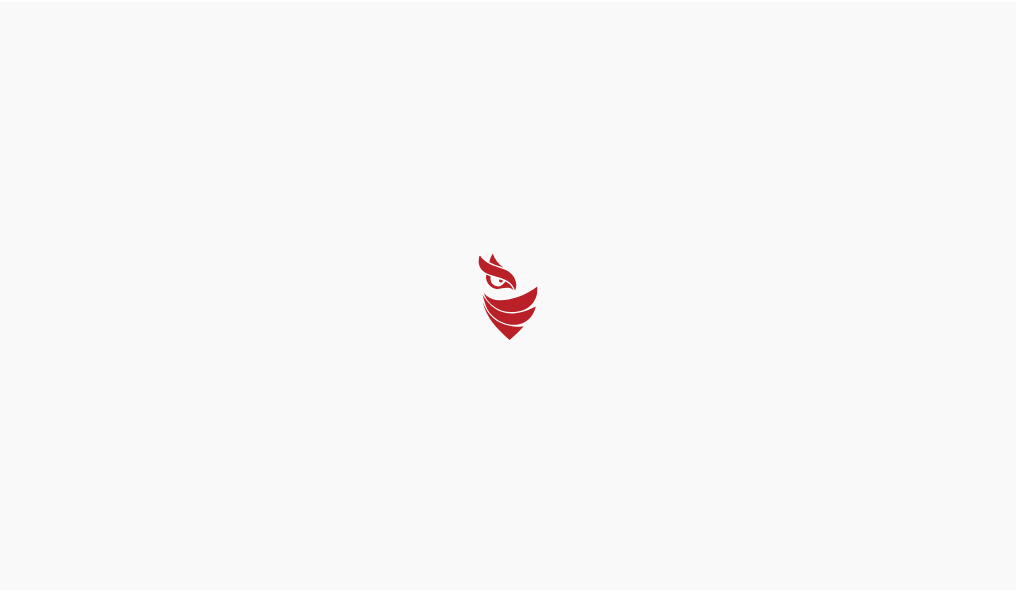 scroll, scrollTop: 0, scrollLeft: 0, axis: both 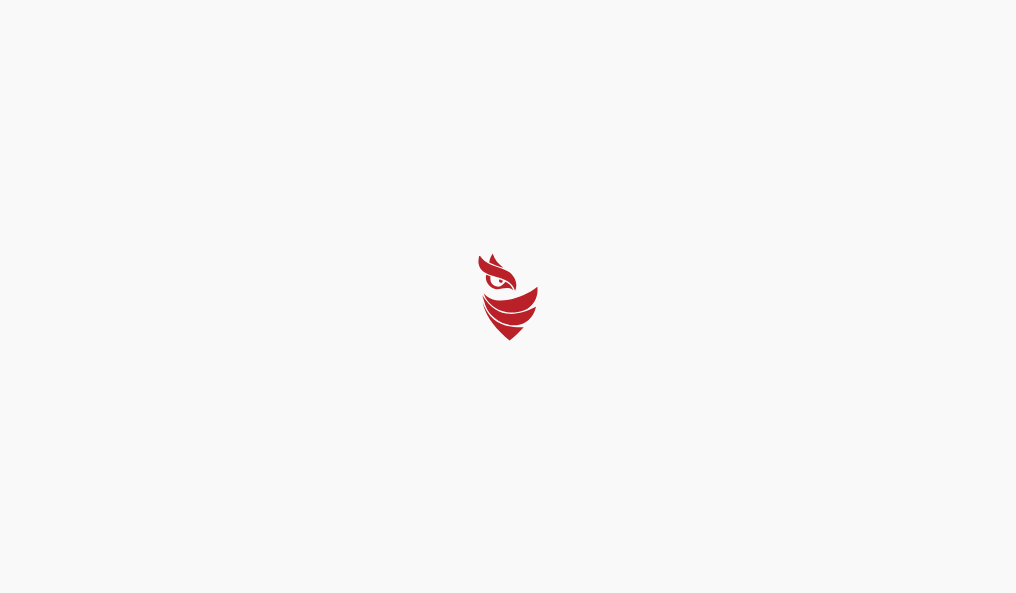select on "Português (BR)" 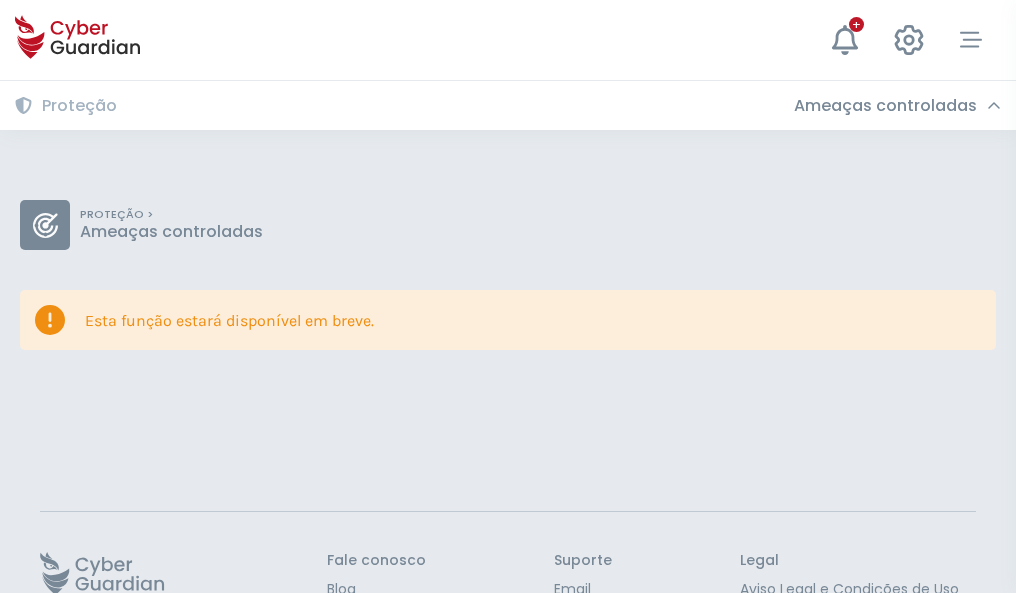 scroll, scrollTop: 130, scrollLeft: 0, axis: vertical 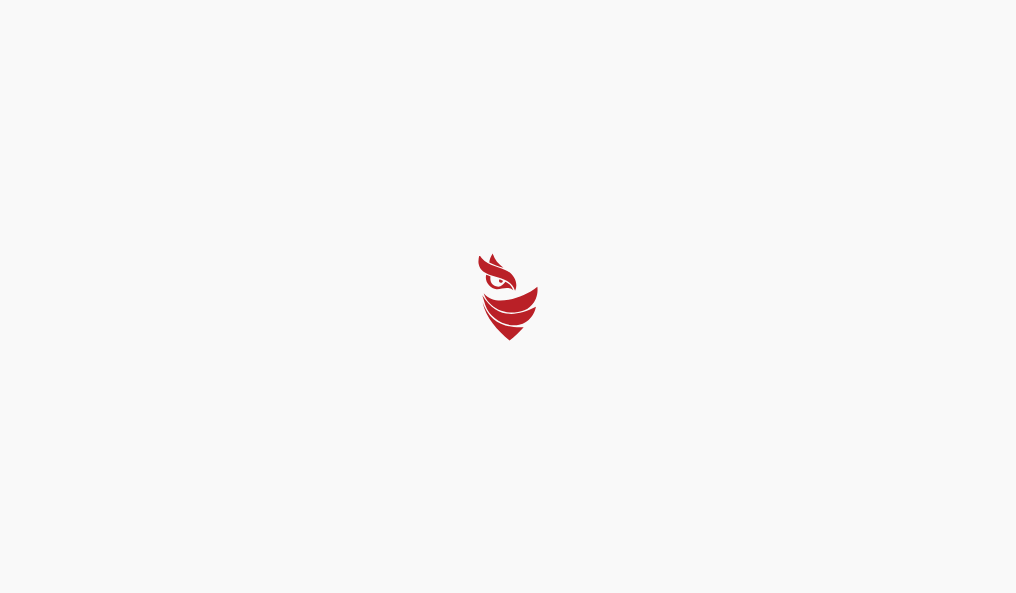 select on "Português (BR)" 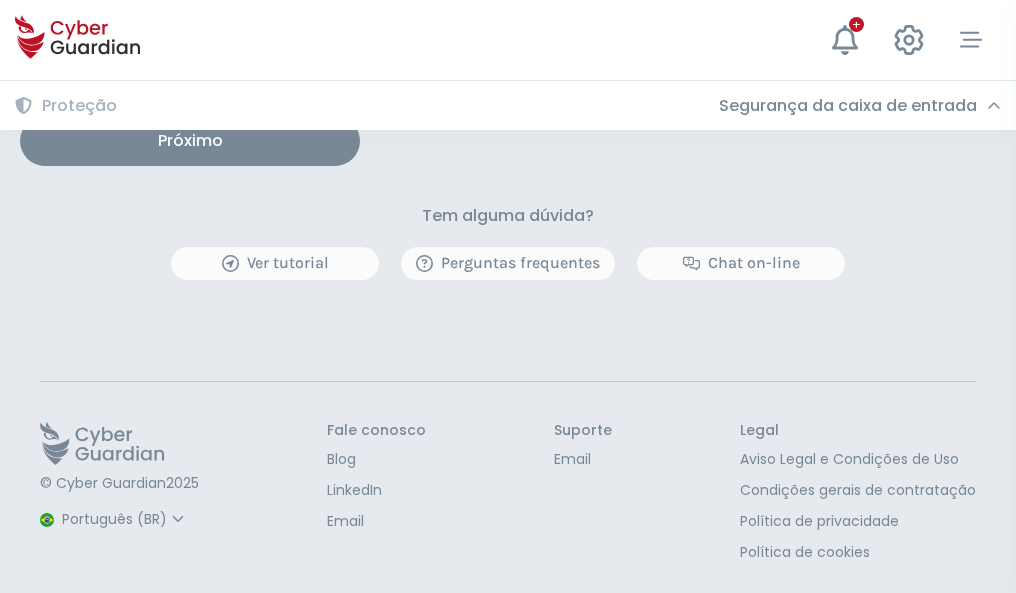 scroll, scrollTop: 1650, scrollLeft: 0, axis: vertical 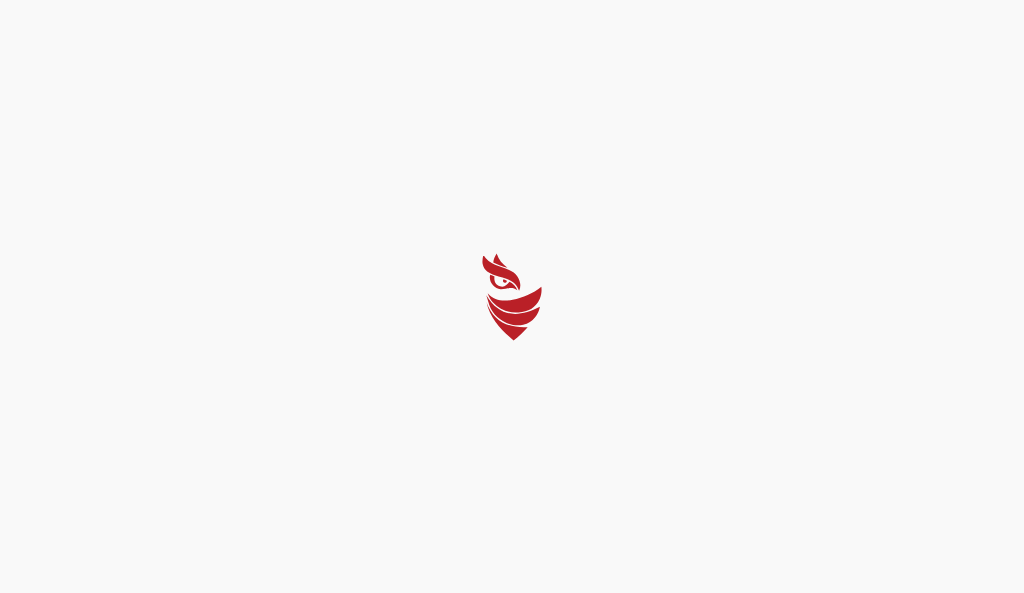 select on "Português (BR)" 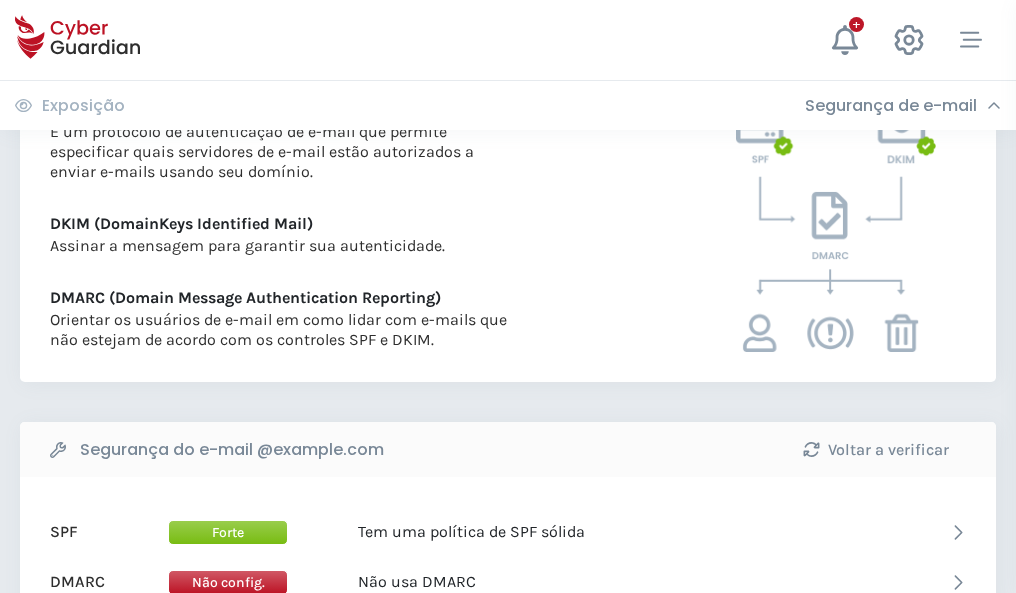 scroll, scrollTop: 1079, scrollLeft: 0, axis: vertical 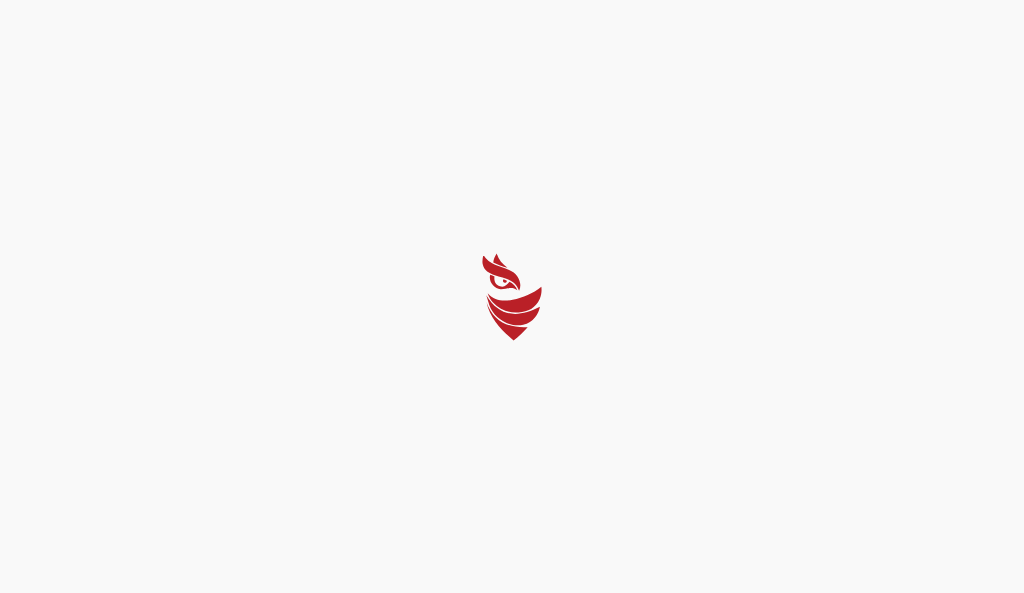 select on "Português (BR)" 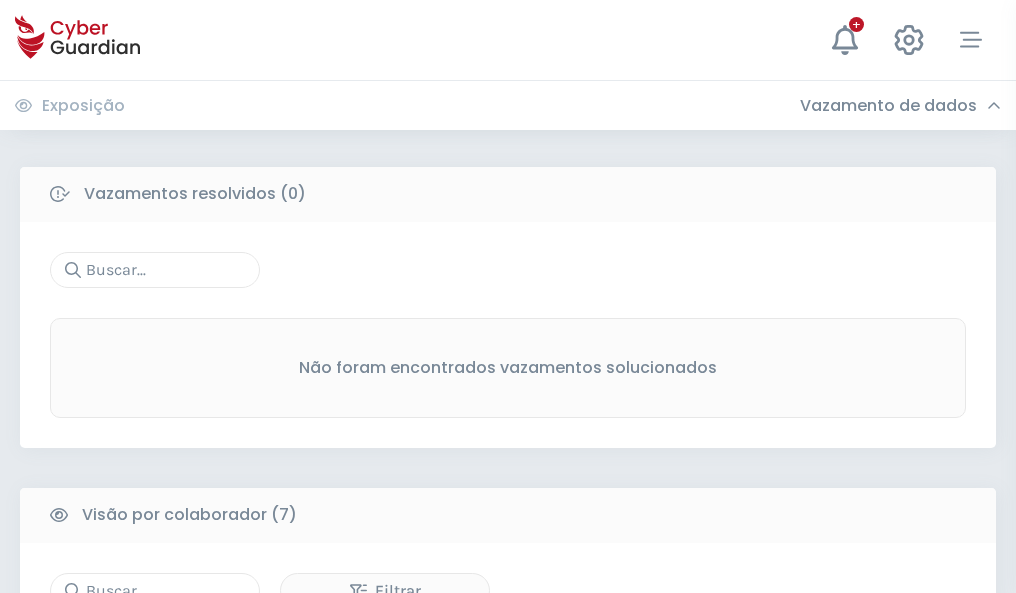 scroll, scrollTop: 1654, scrollLeft: 0, axis: vertical 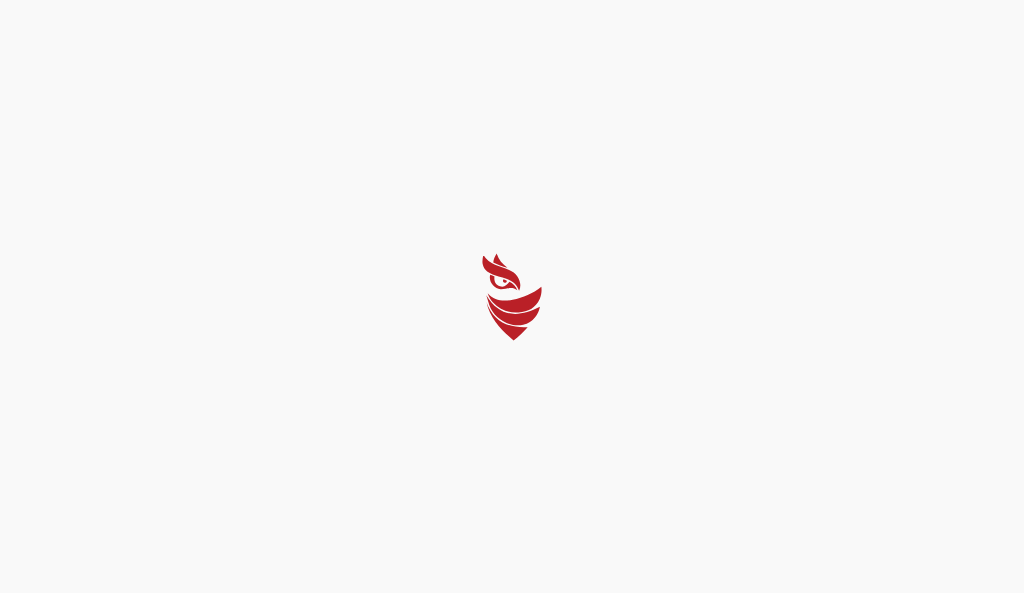 select on "Português (BR)" 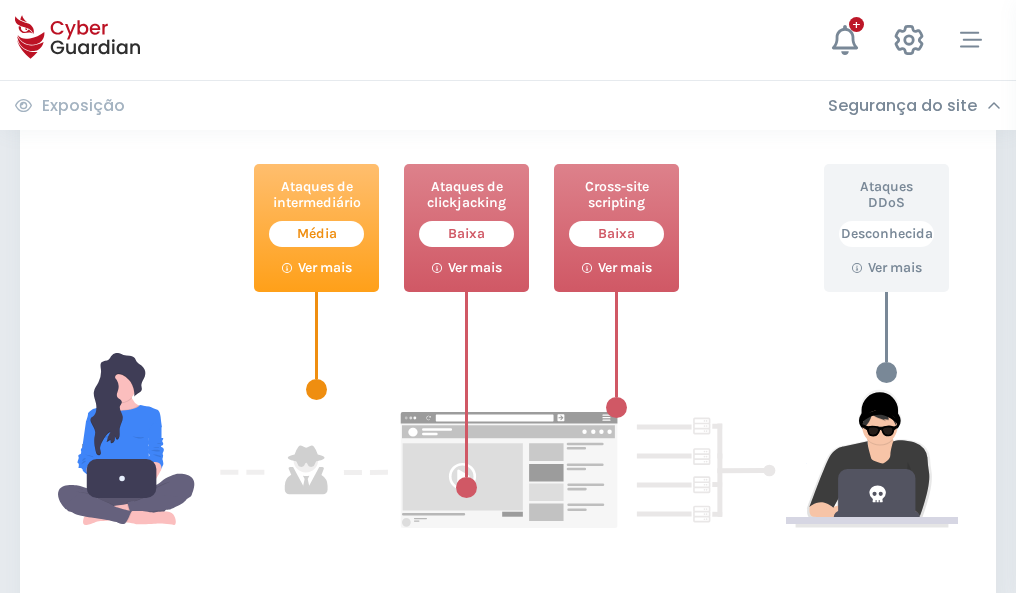scroll, scrollTop: 1089, scrollLeft: 0, axis: vertical 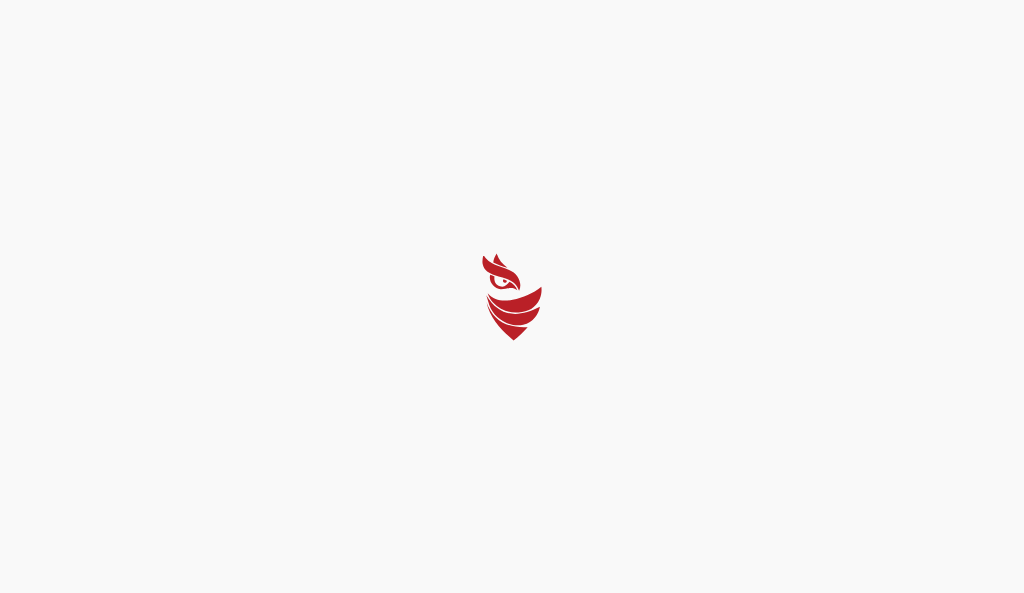 select on "Português (BR)" 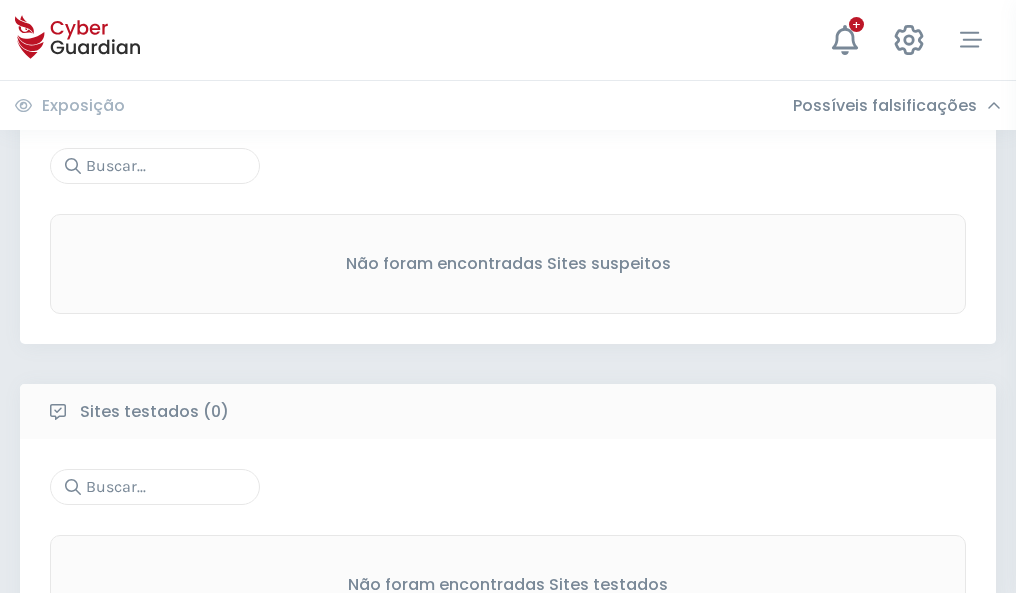 scroll, scrollTop: 1046, scrollLeft: 0, axis: vertical 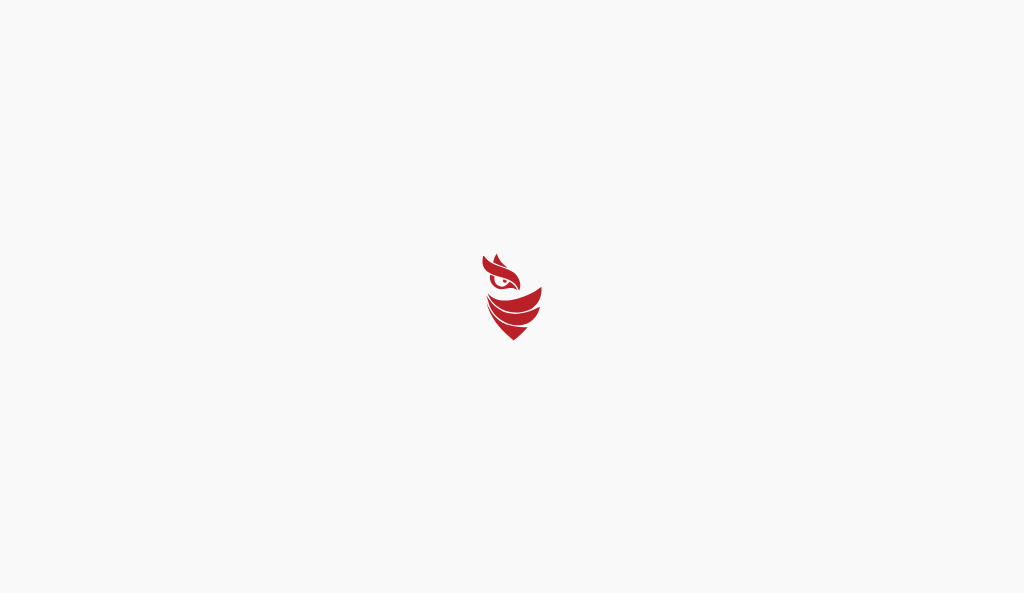 select on "Português (BR)" 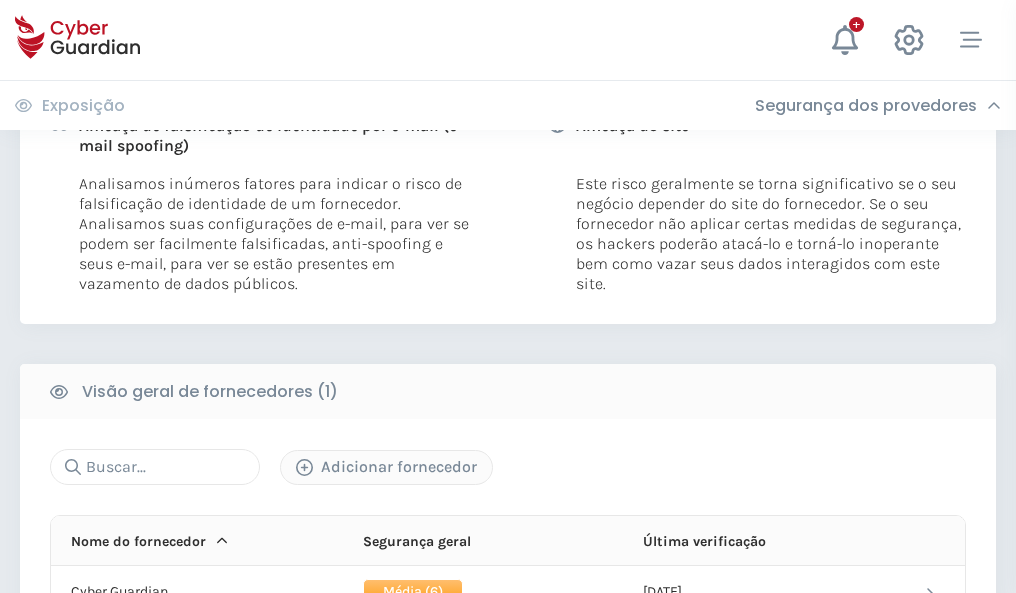 scroll, scrollTop: 1019, scrollLeft: 0, axis: vertical 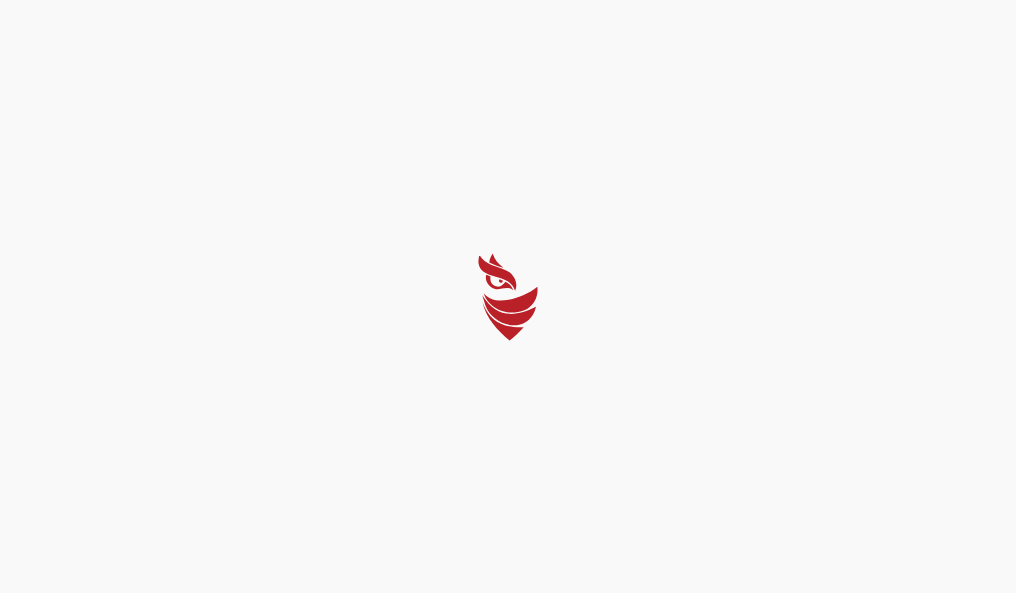 select on "Português (BR)" 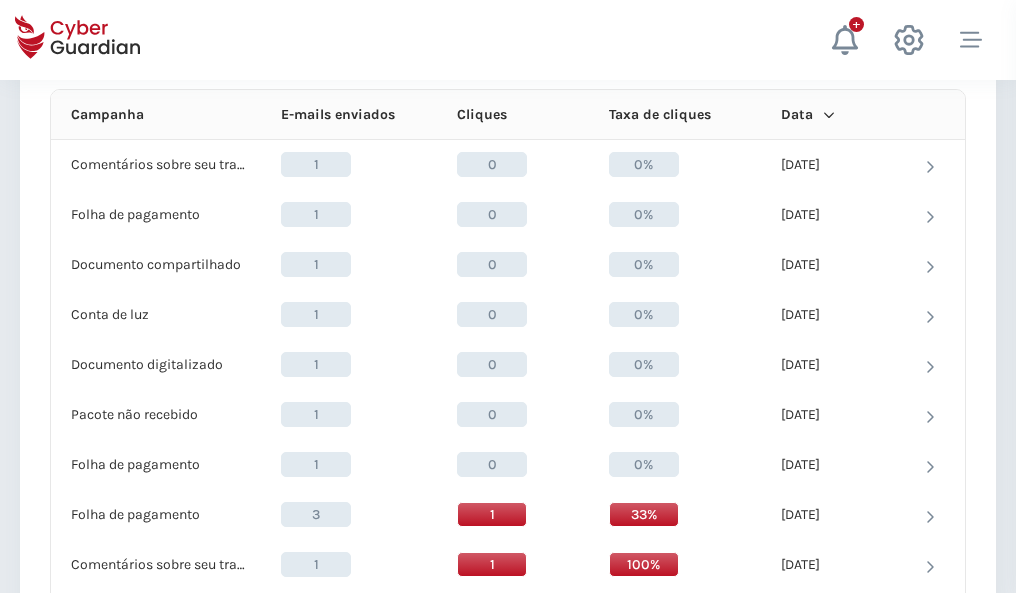 scroll, scrollTop: 1793, scrollLeft: 0, axis: vertical 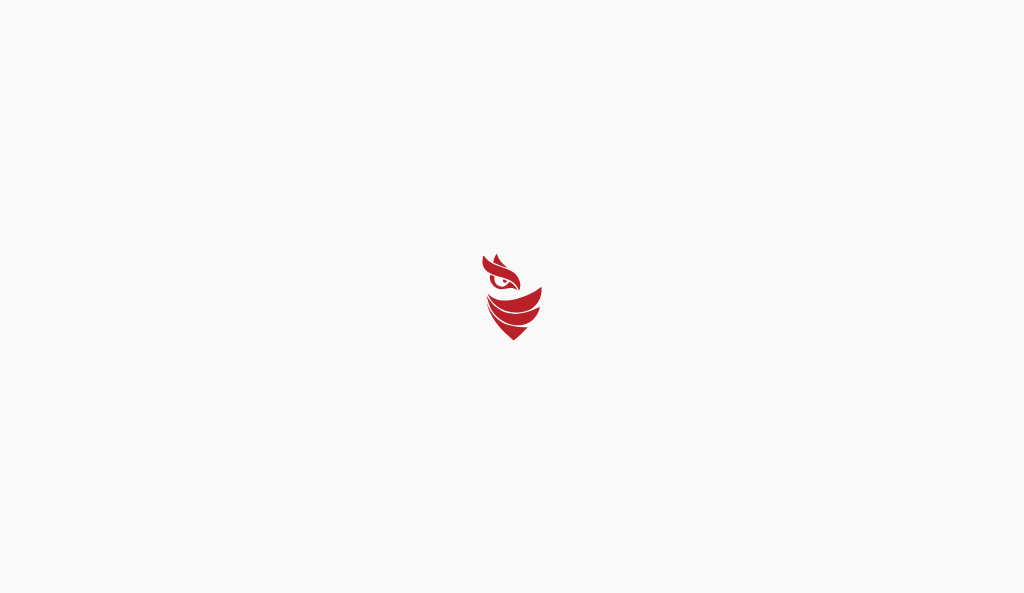 select on "Português (BR)" 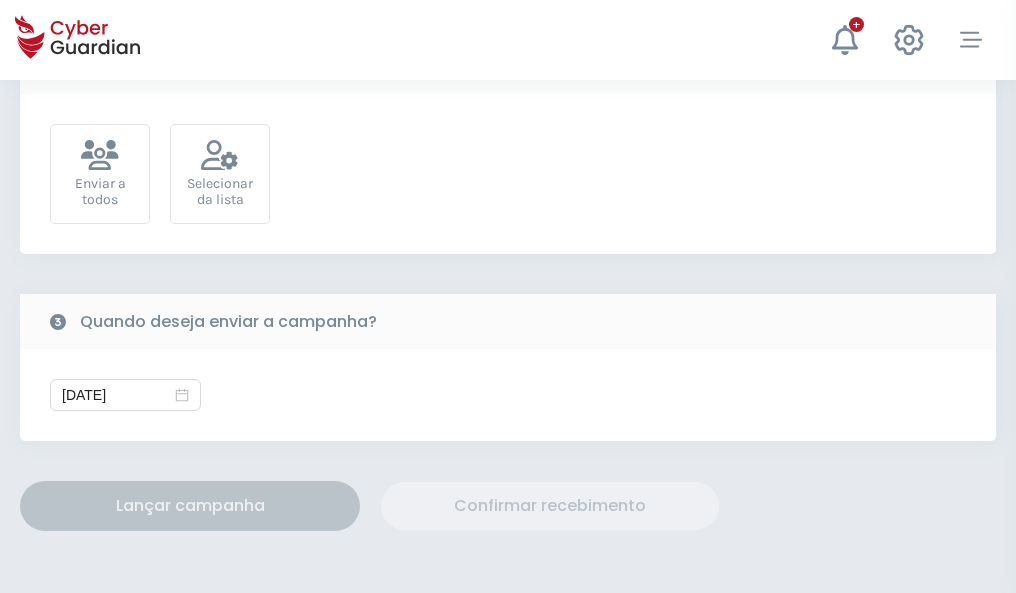 scroll, scrollTop: 732, scrollLeft: 0, axis: vertical 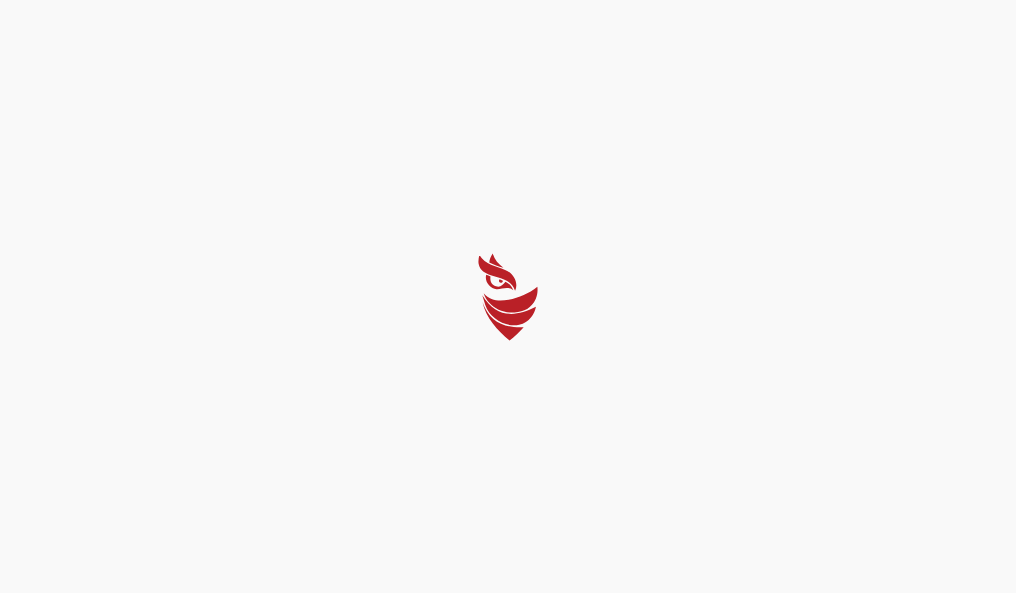 select on "Português (BR)" 